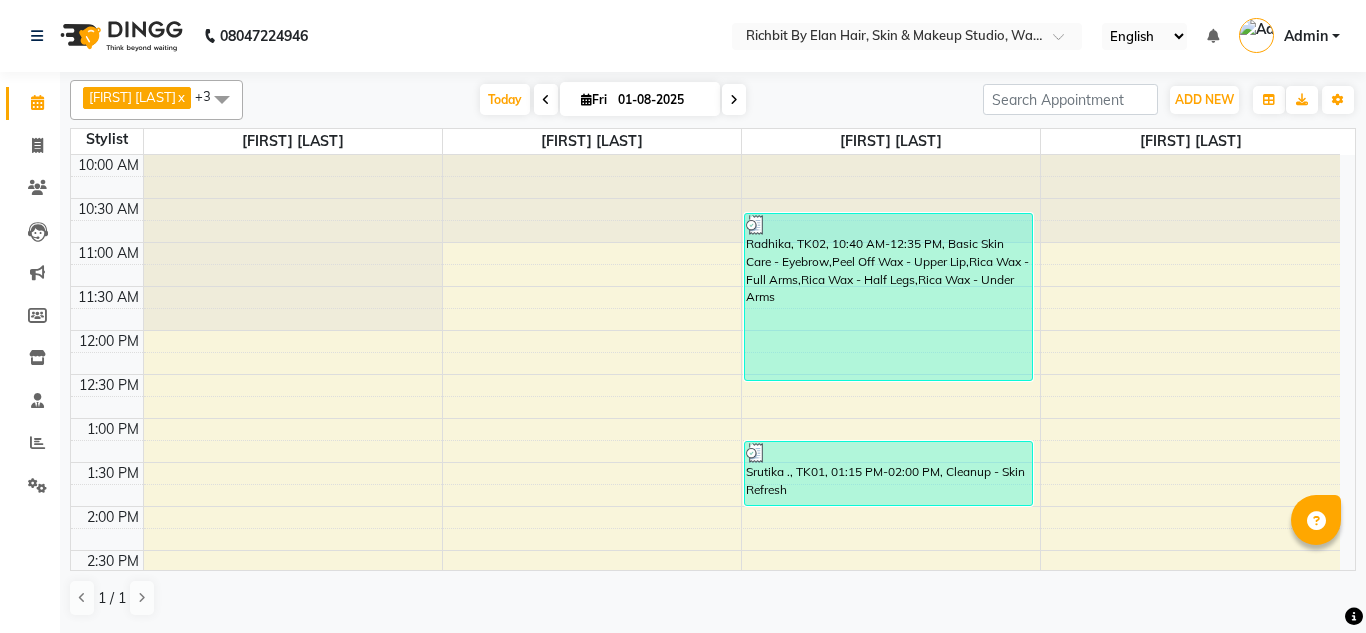 scroll, scrollTop: 0, scrollLeft: 0, axis: both 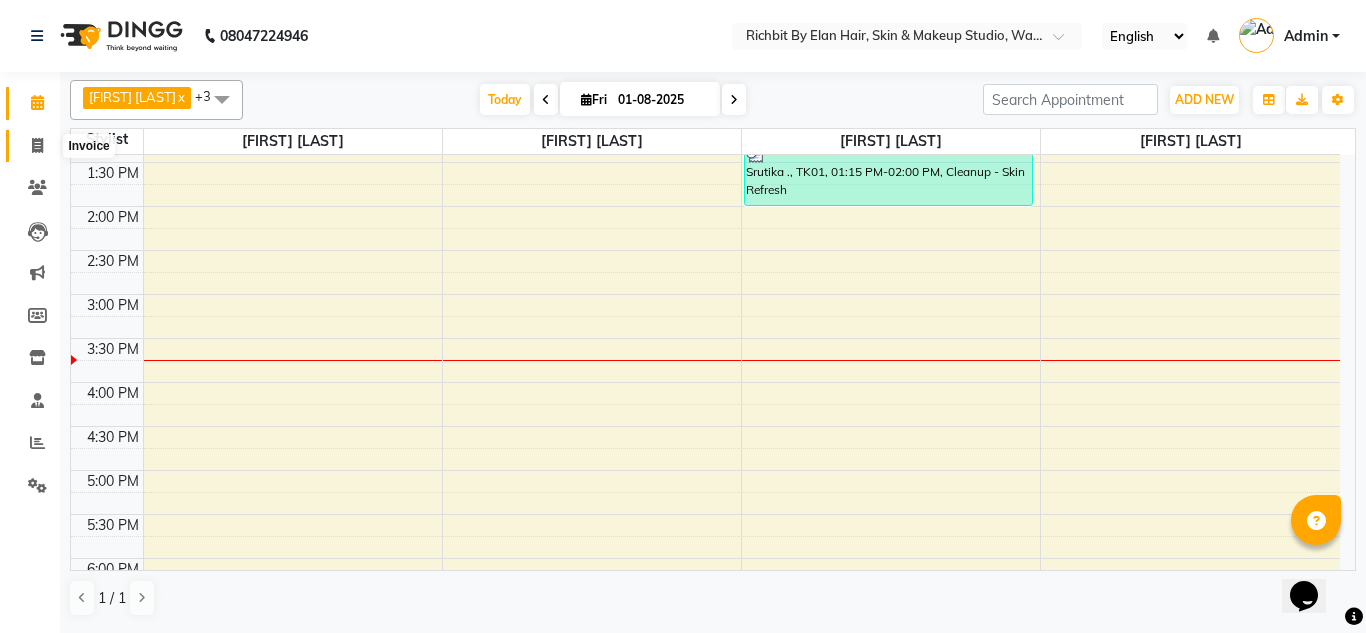 click 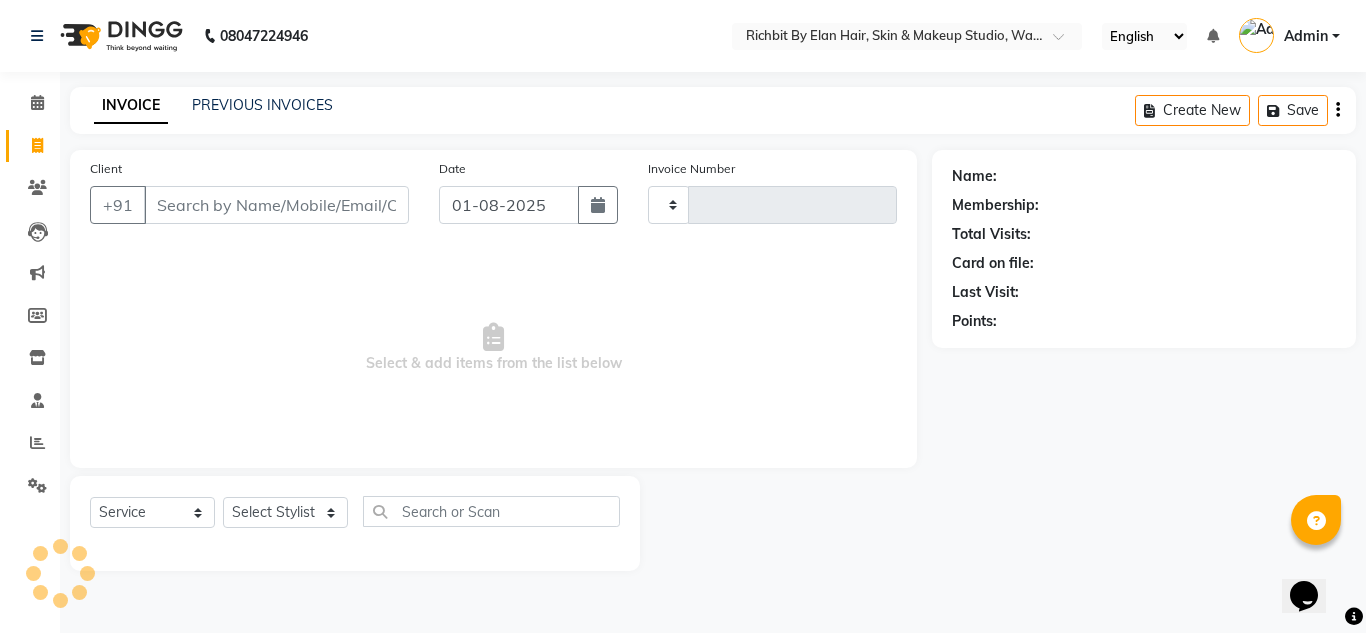 type on "0497" 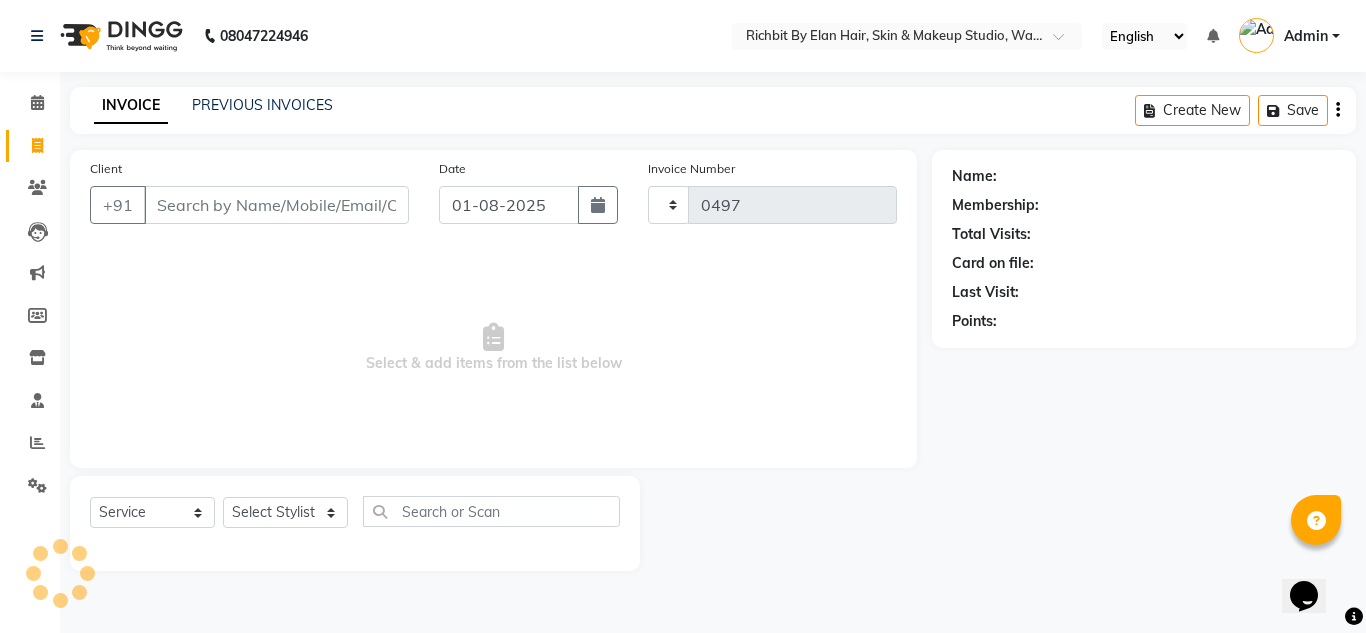 select on "4114" 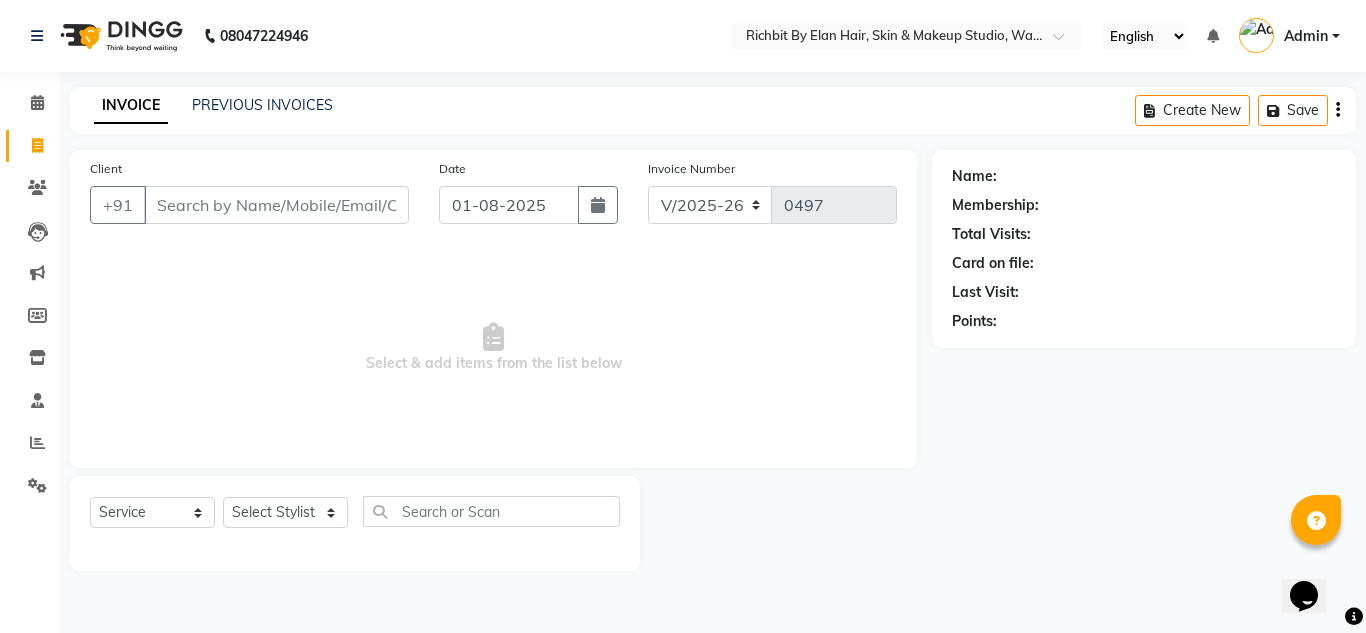 click on "Client" at bounding box center [276, 205] 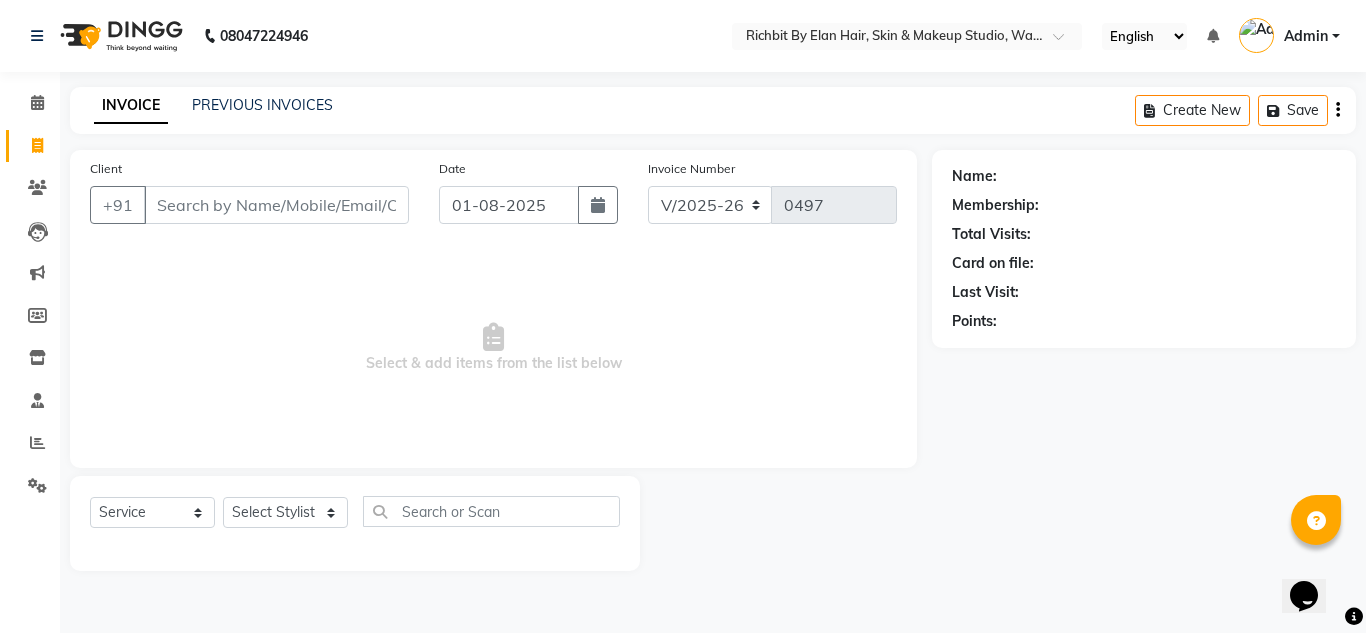 click on "Client" at bounding box center [276, 205] 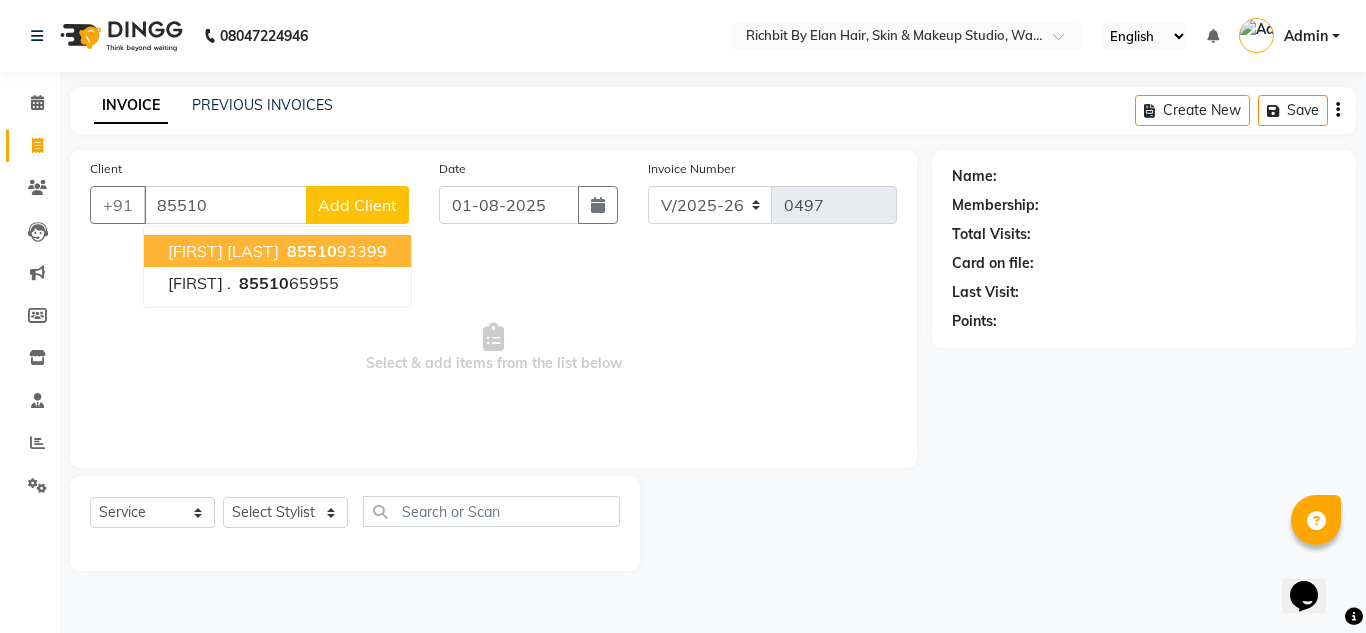click on "85510 93399" at bounding box center [335, 251] 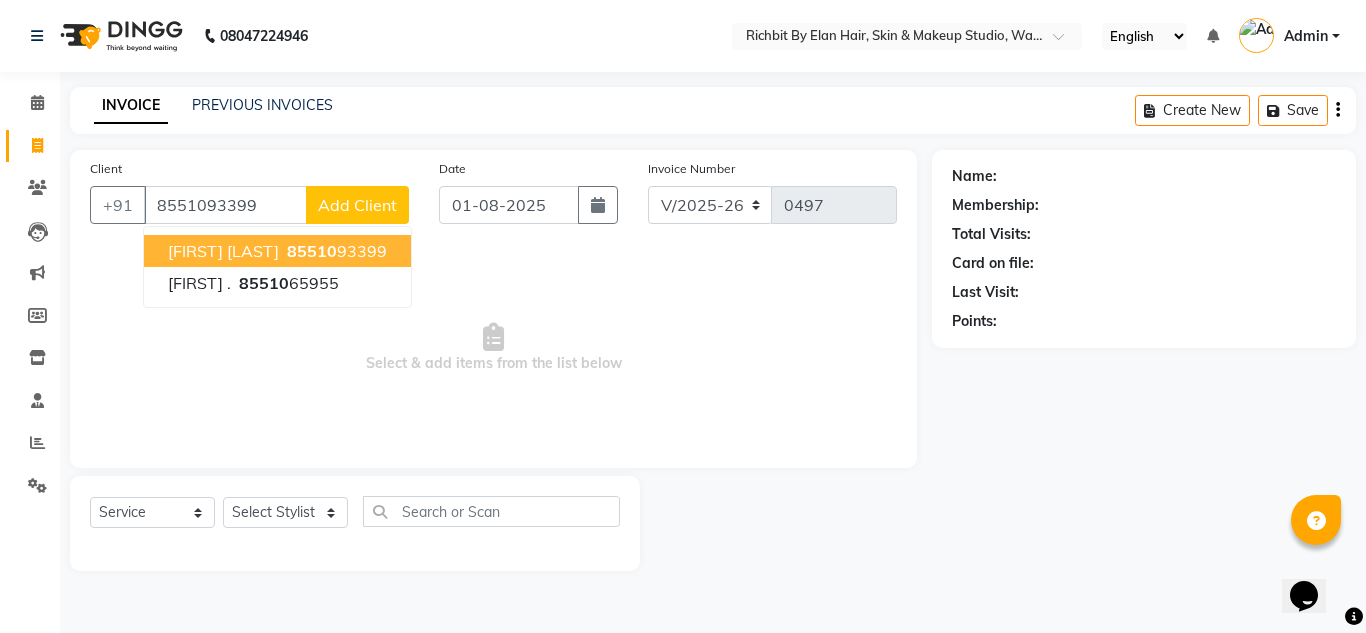 type on "8551093399" 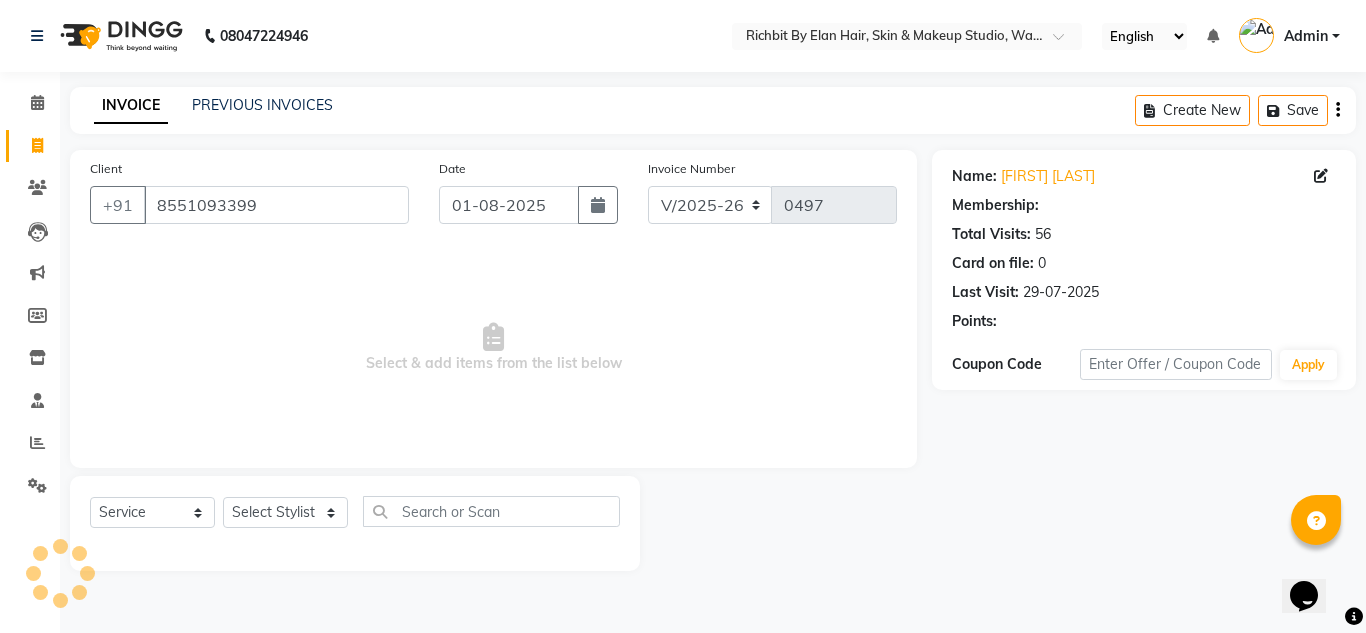 select on "1: Object" 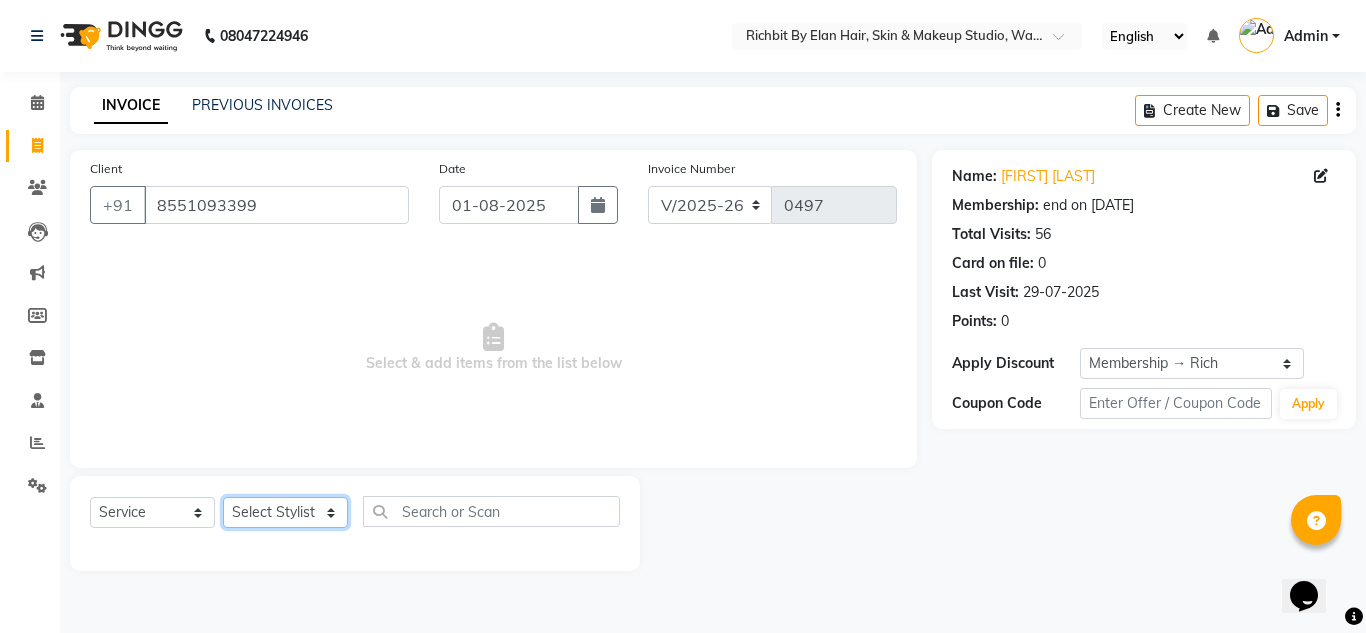 click on "Select Stylist Ankita nivangune Deepali Palsule Gopal Kadam Rohit Suravase Vandana Panikar" 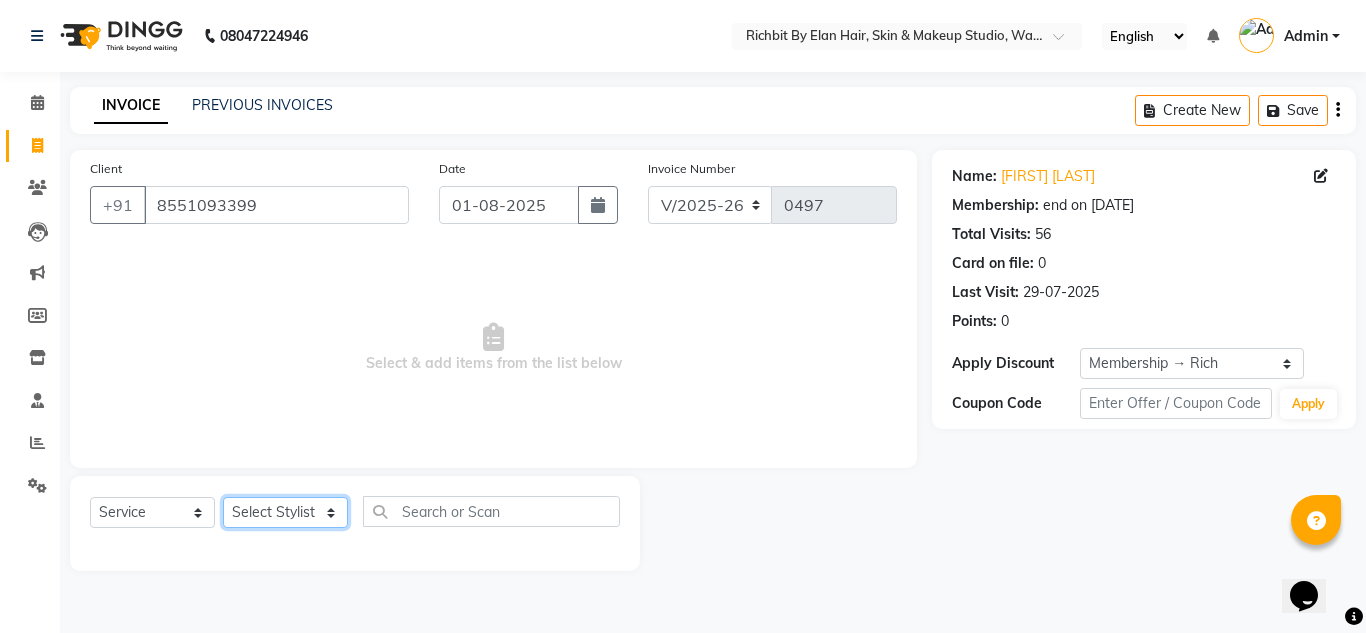 select on "59451" 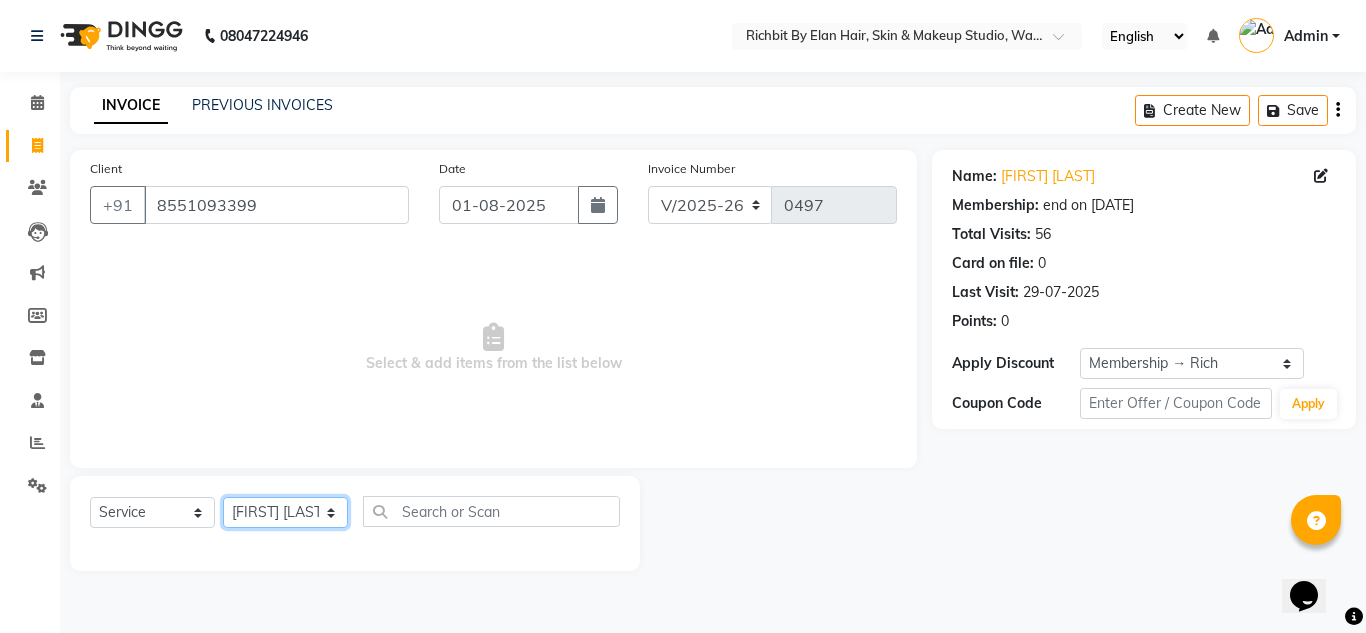 click on "Select Stylist Ankita nivangune Deepali Palsule Gopal Kadam Rohit Suravase Vandana Panikar" 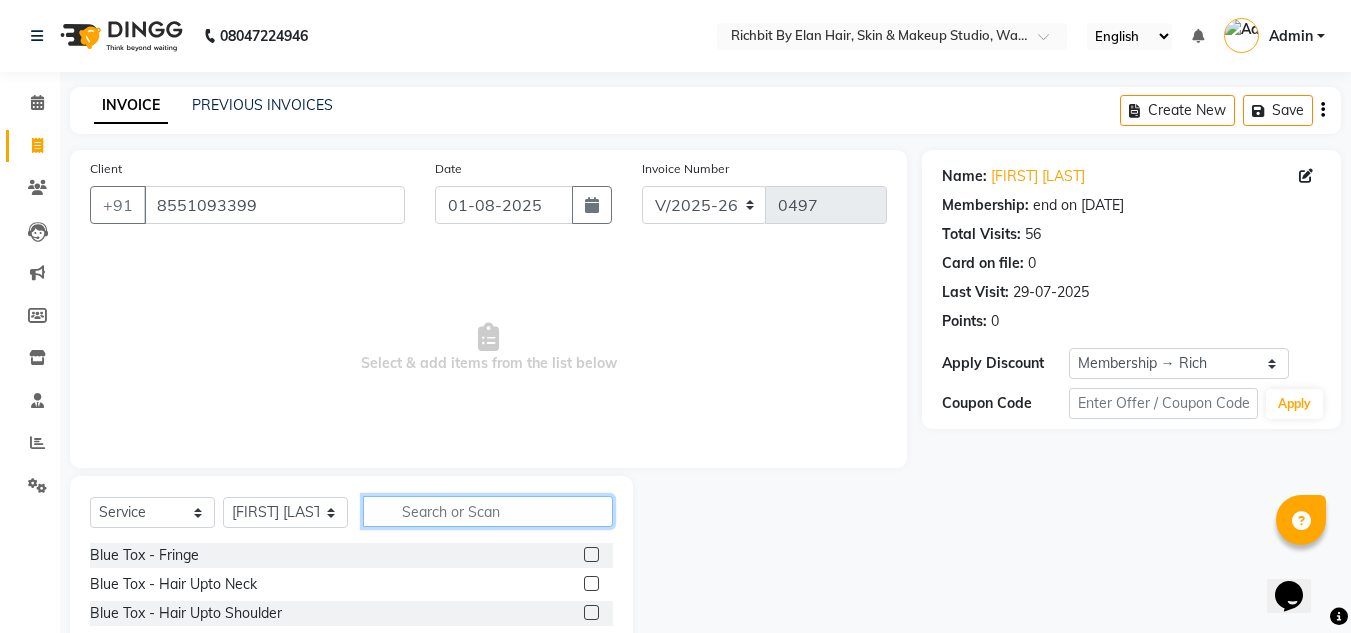click 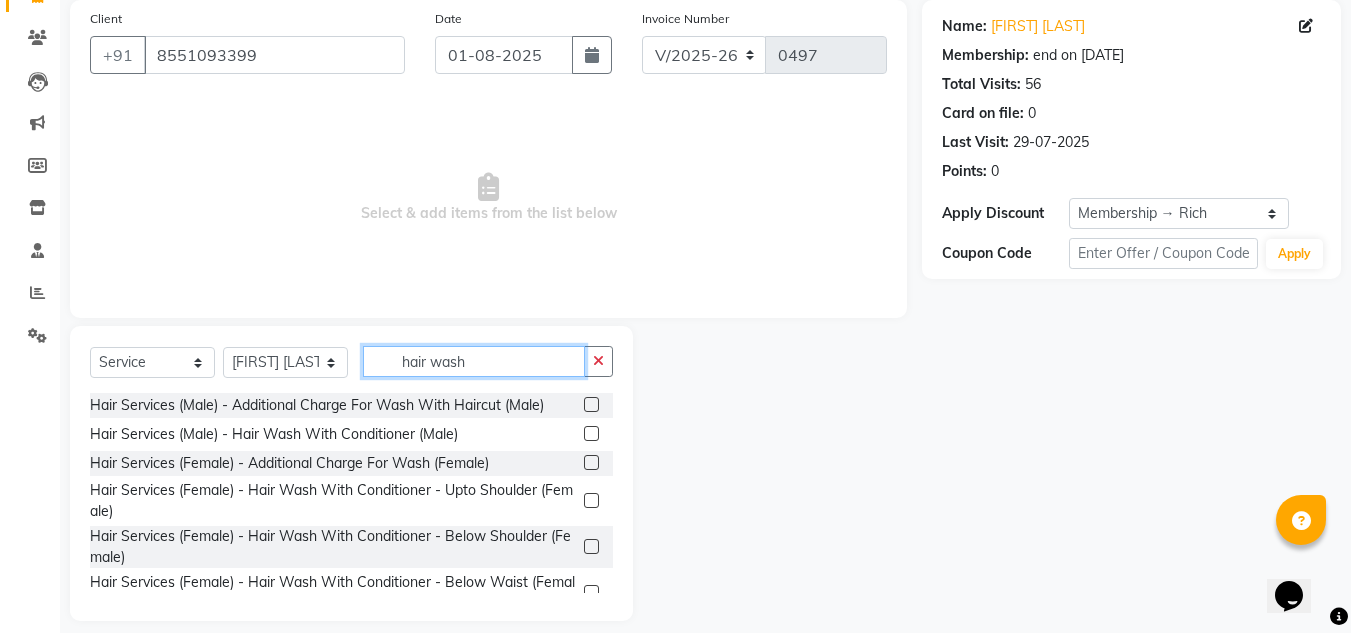 scroll, scrollTop: 168, scrollLeft: 0, axis: vertical 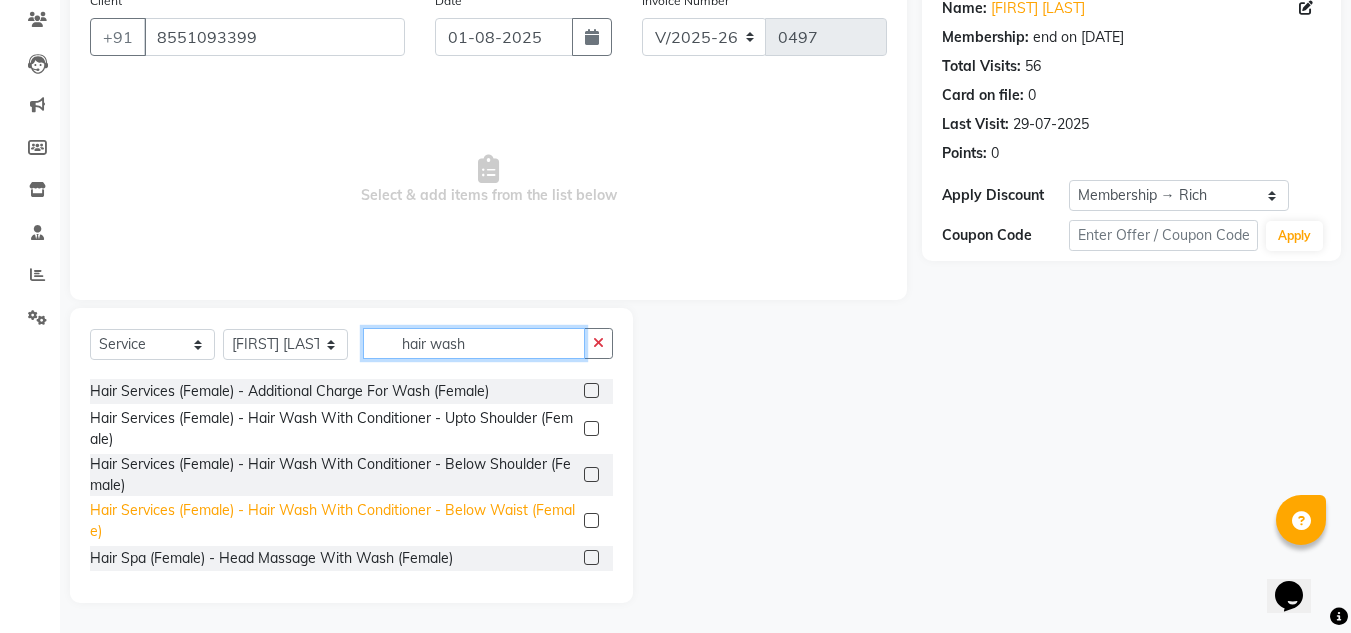 type on "hair wash" 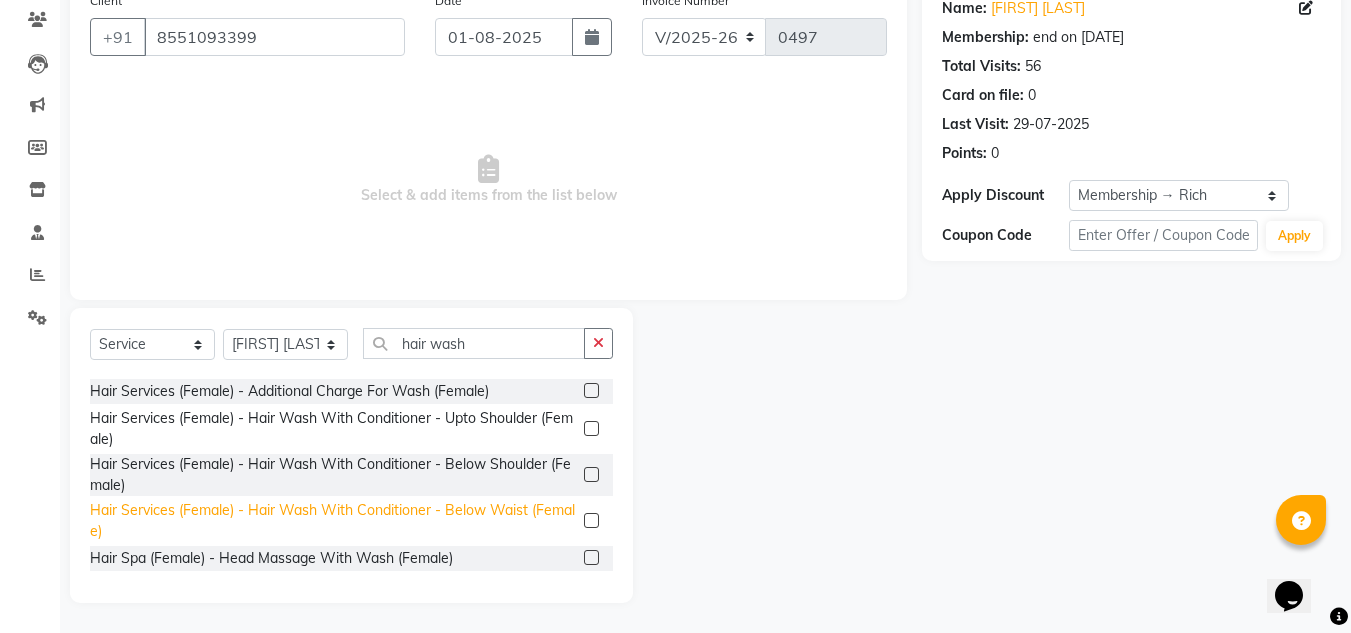 click on "Hair Services (Female) - Hair Wash With Conditioner - Below Waist (Female)" 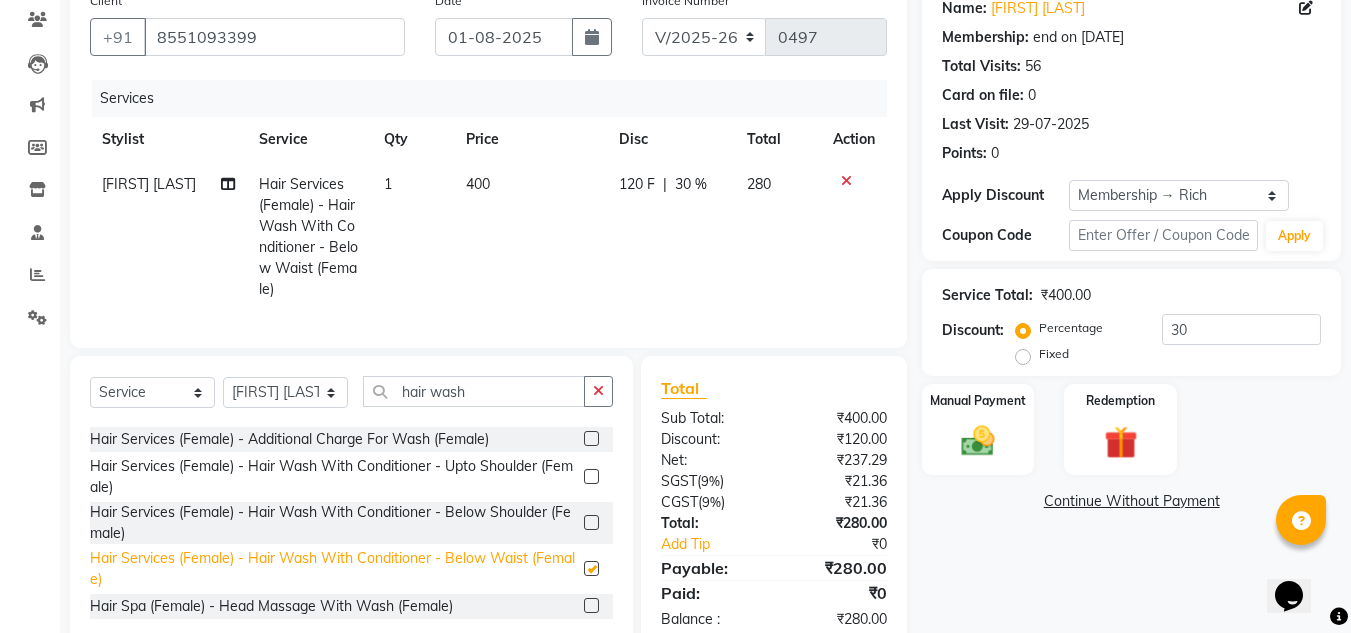 checkbox on "false" 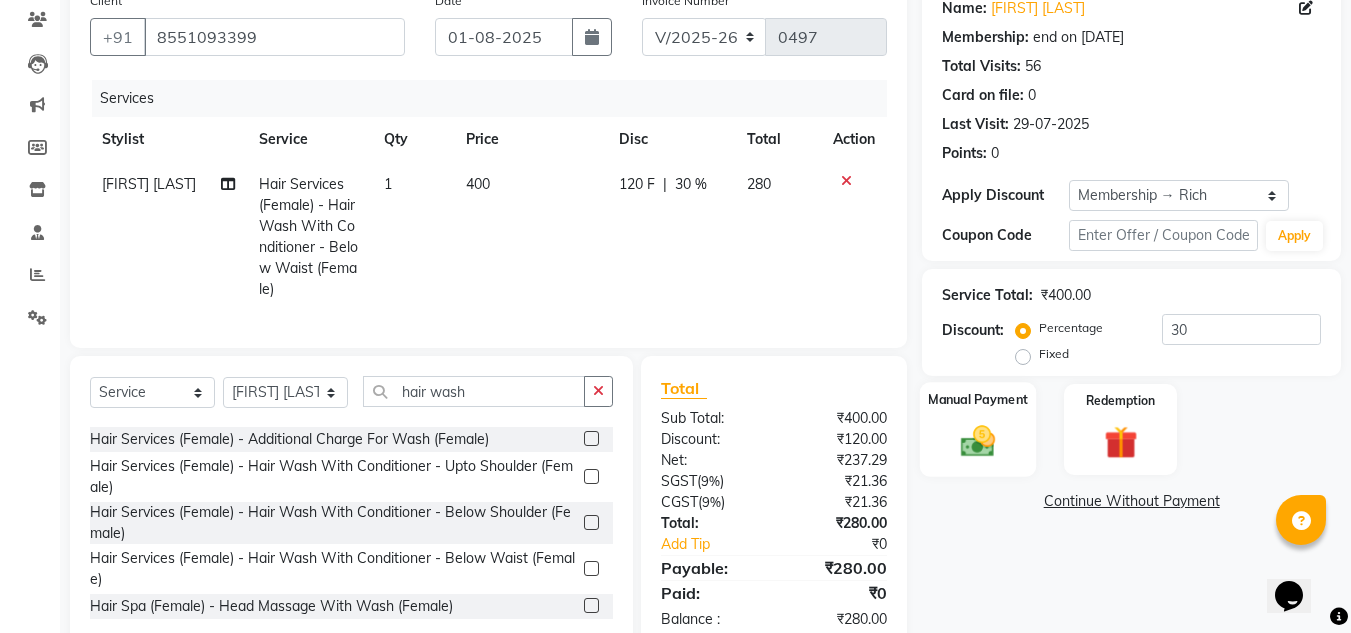 click 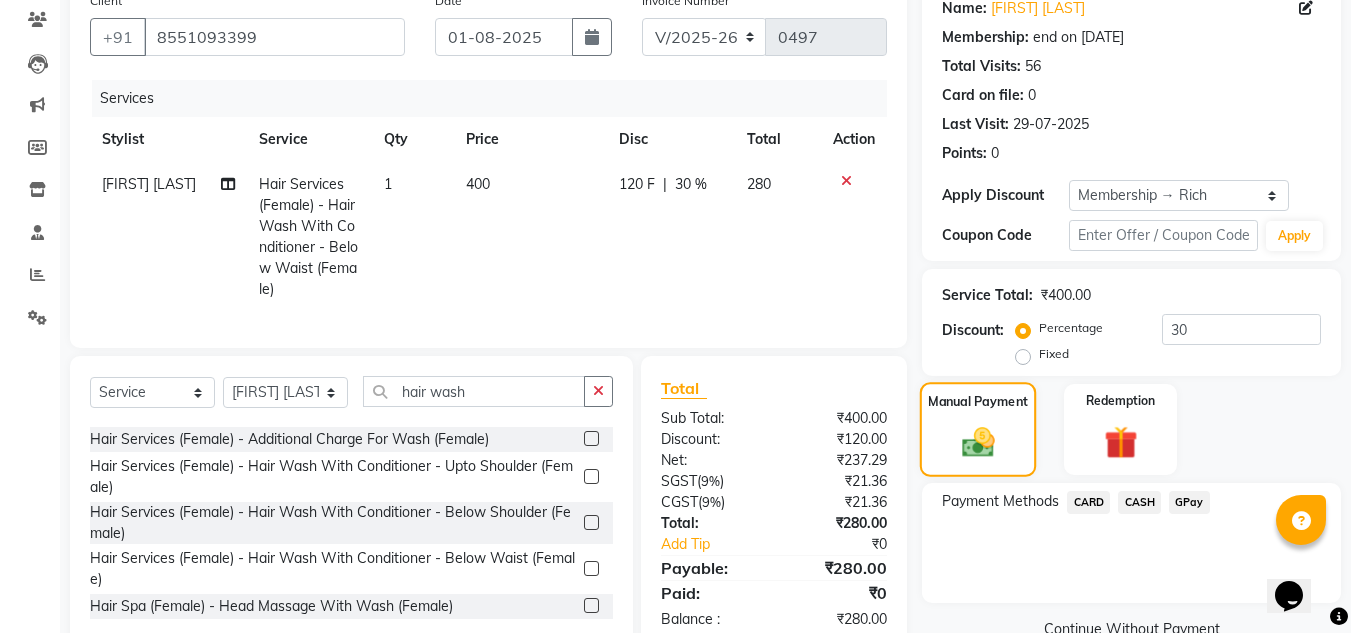 scroll, scrollTop: 231, scrollLeft: 0, axis: vertical 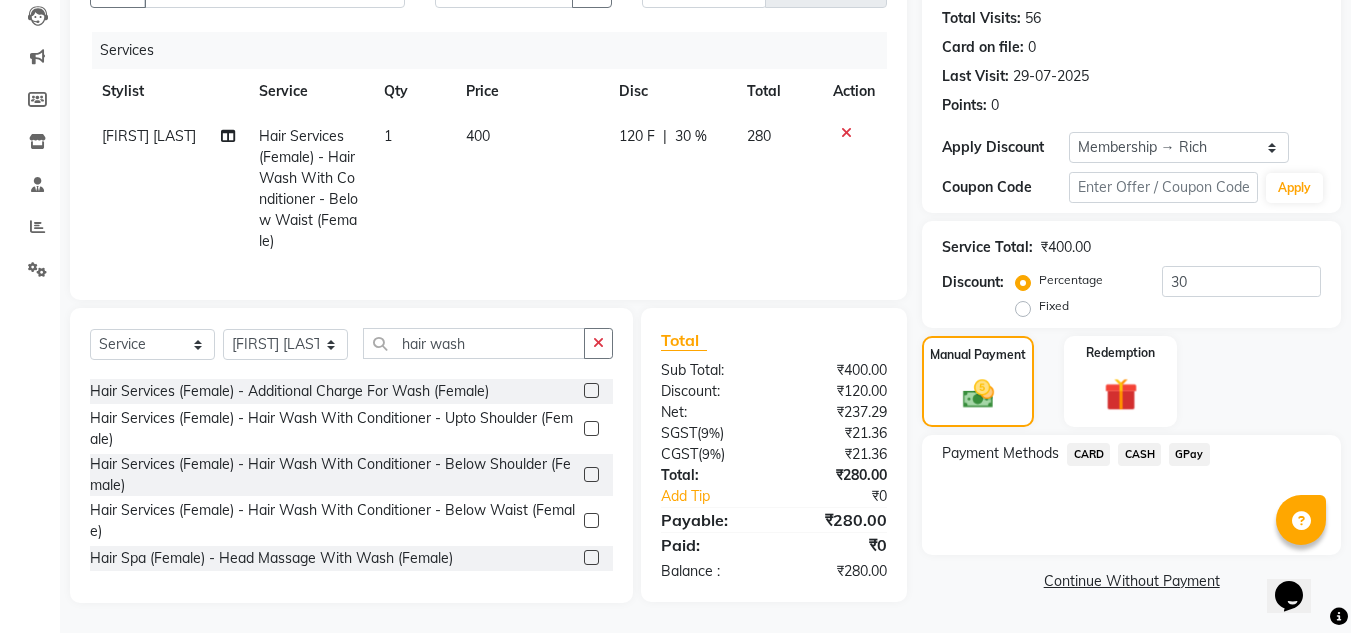 click on "GPay" 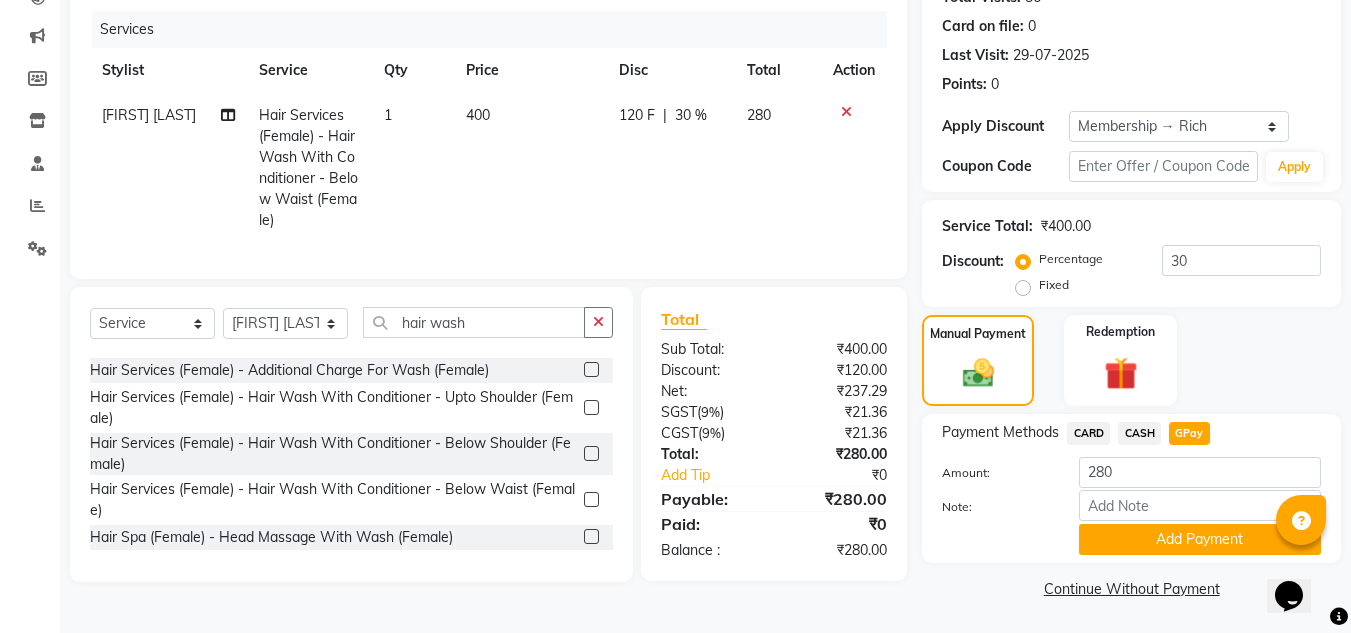scroll, scrollTop: 238, scrollLeft: 0, axis: vertical 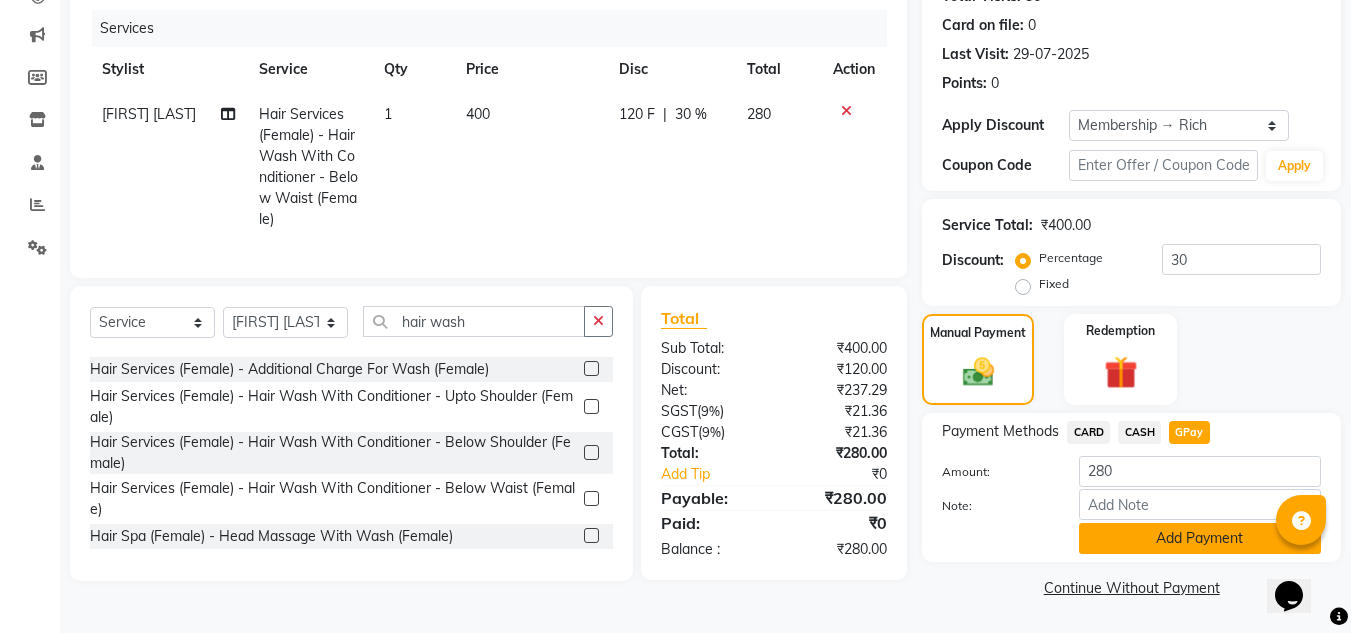 click on "Add Payment" 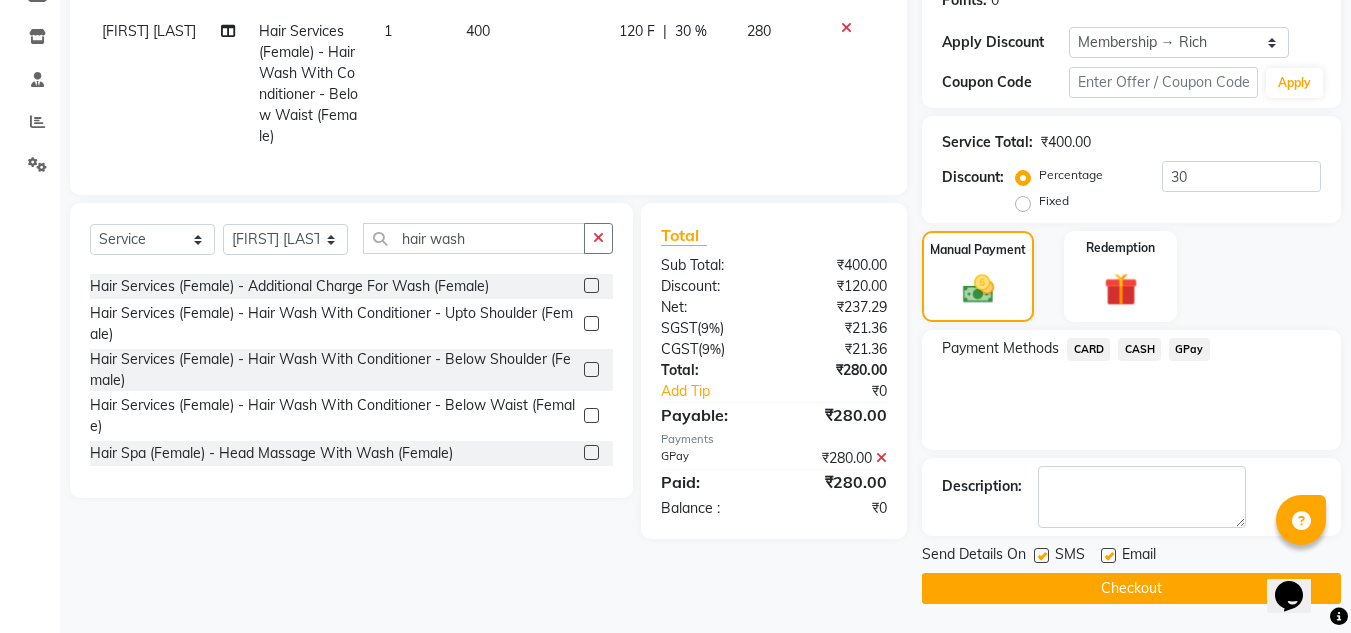 scroll, scrollTop: 322, scrollLeft: 0, axis: vertical 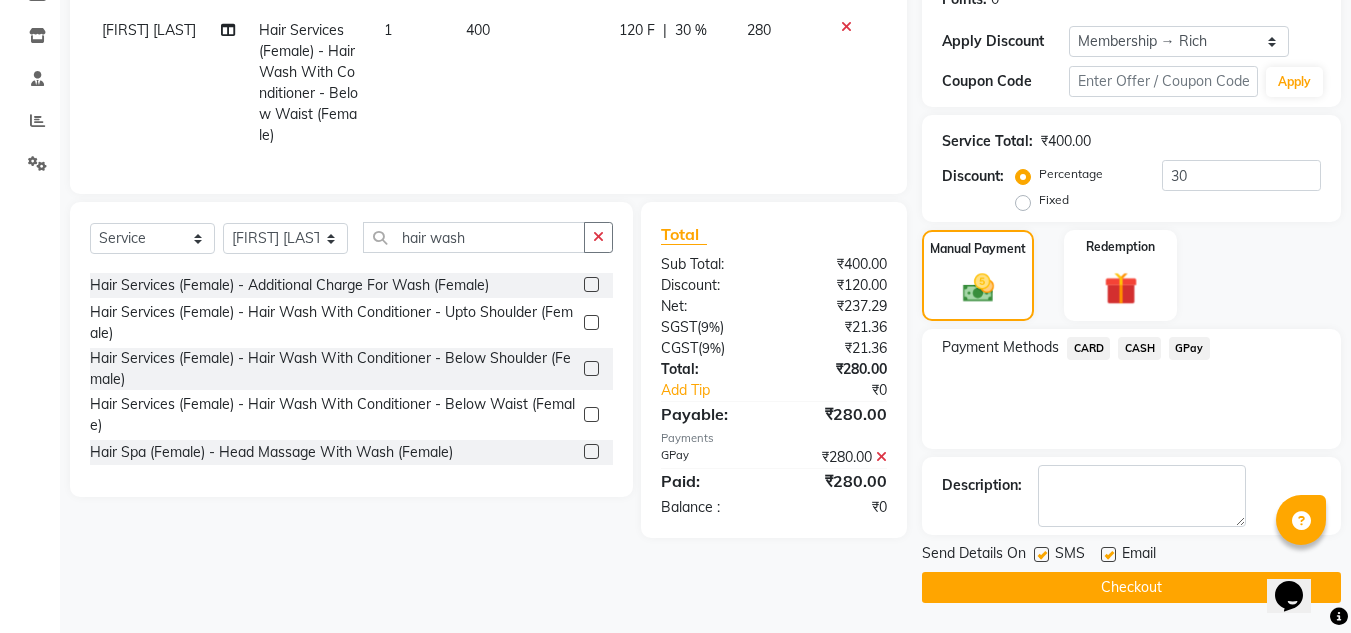 click on "Checkout" 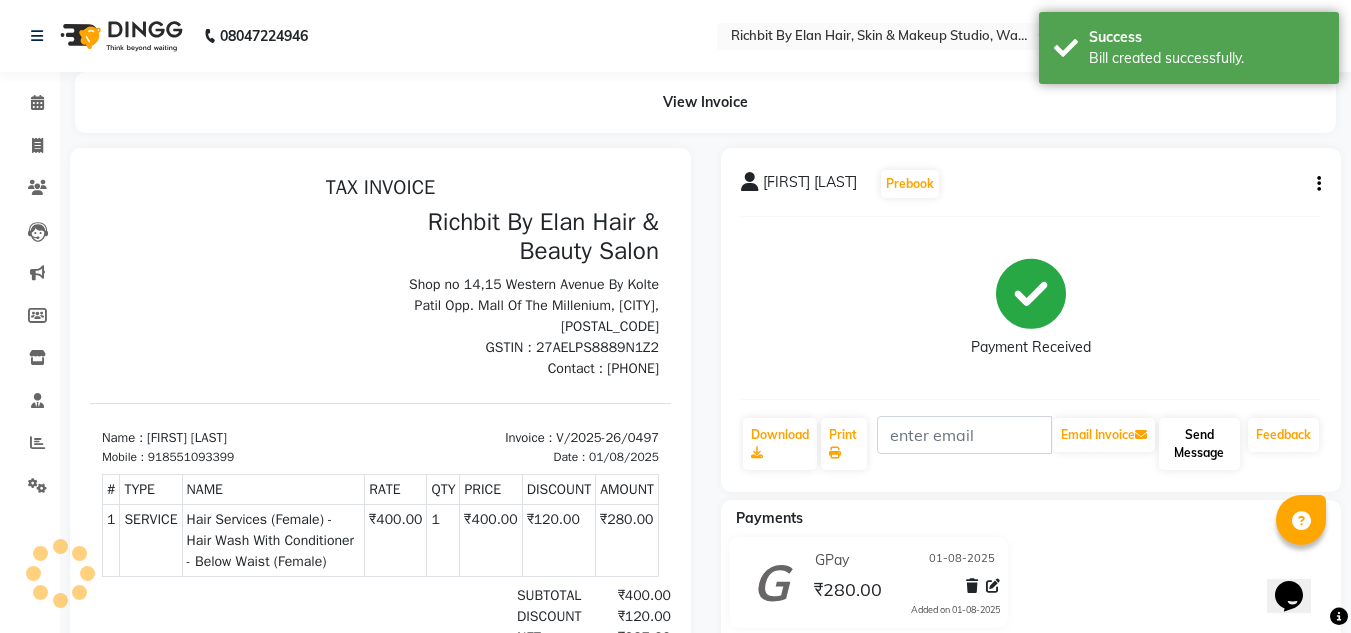 scroll, scrollTop: 0, scrollLeft: 0, axis: both 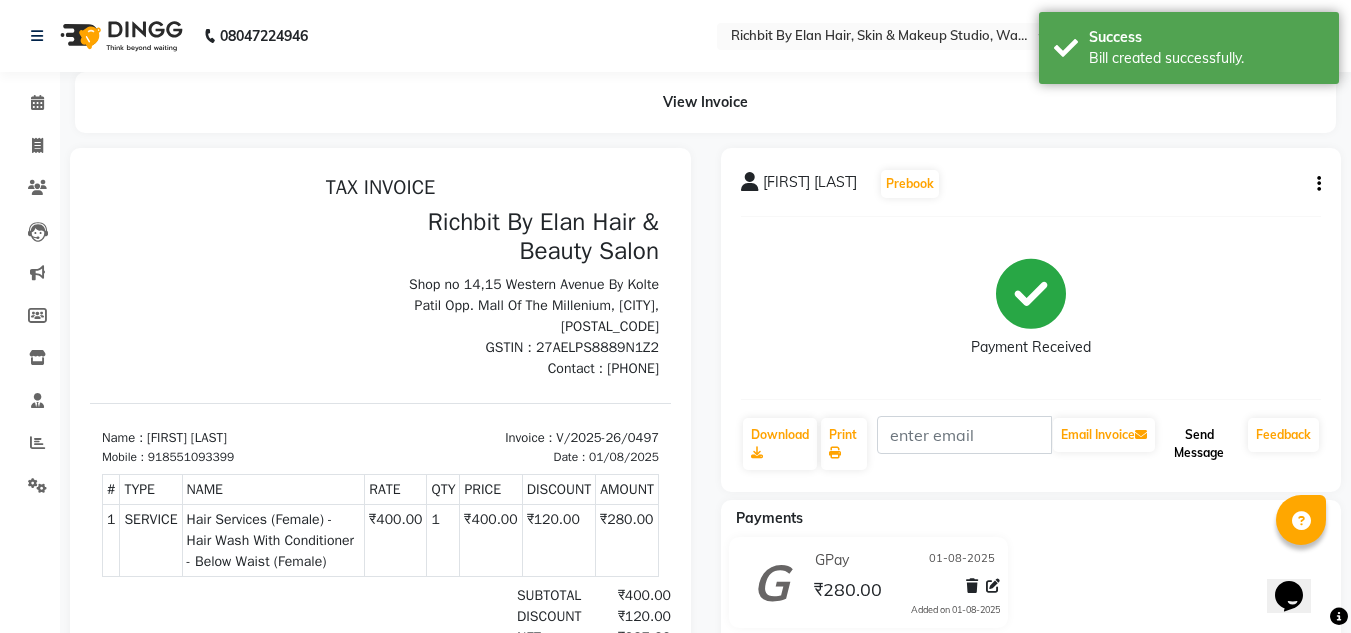 click on "Send Message" 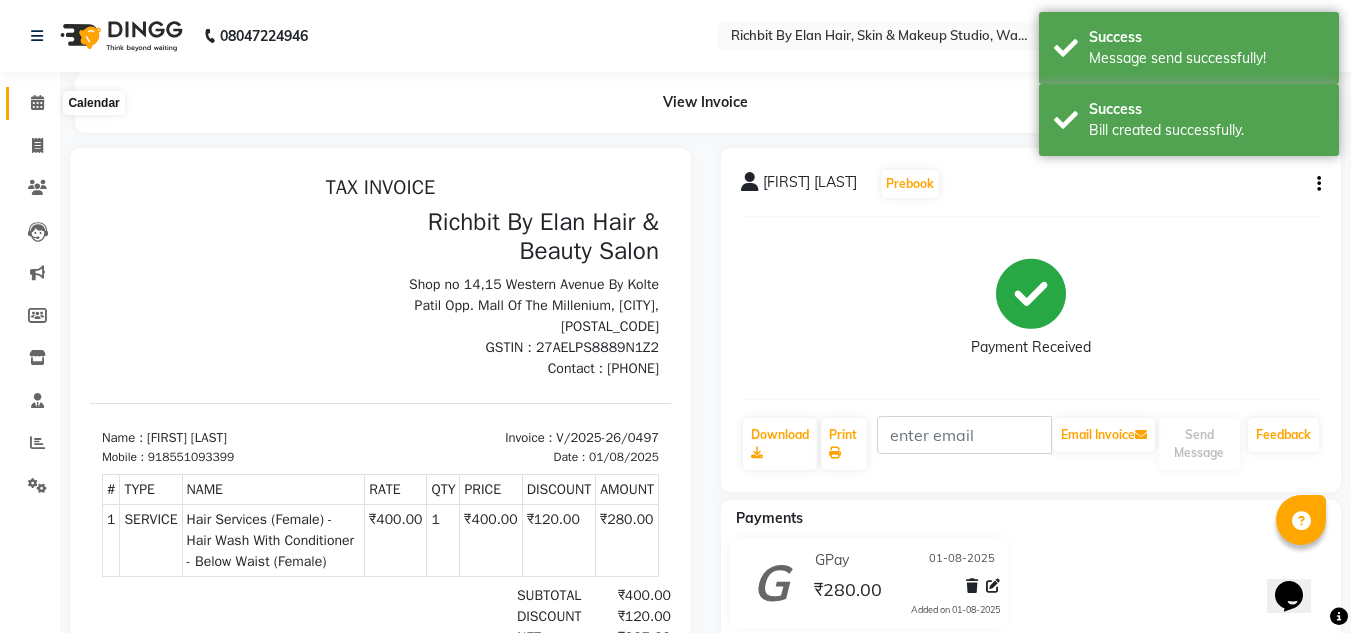 click 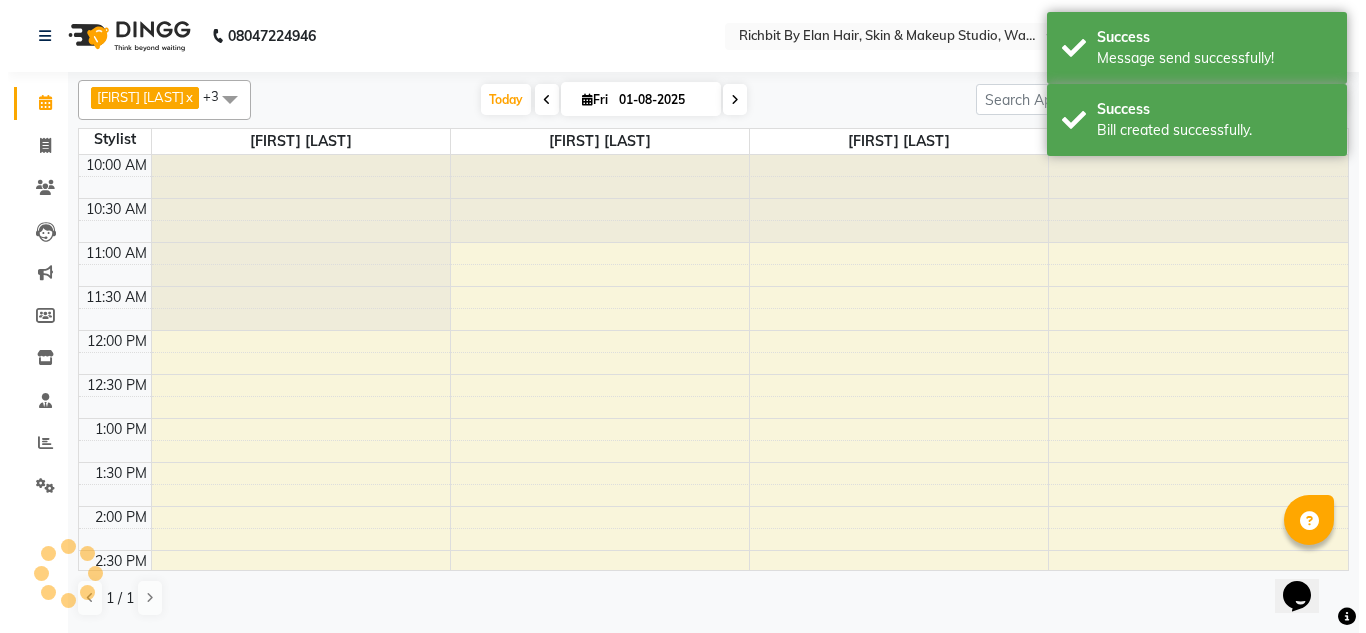 scroll, scrollTop: 0, scrollLeft: 0, axis: both 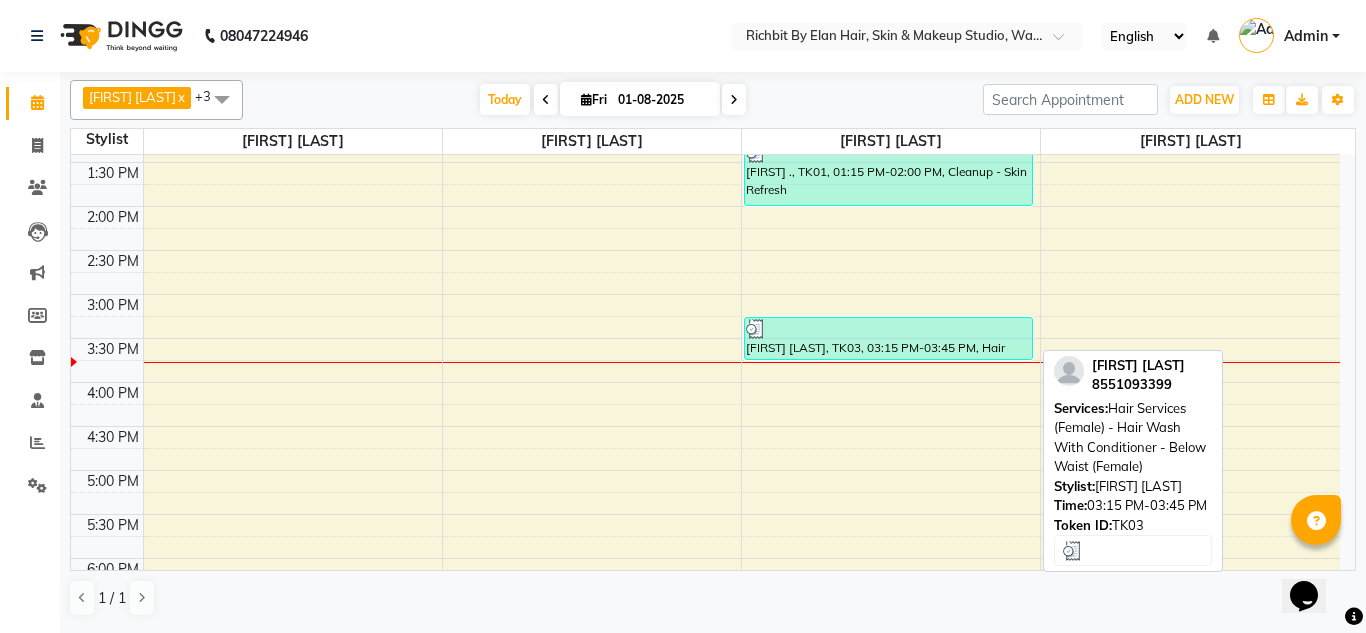 click at bounding box center [888, 329] 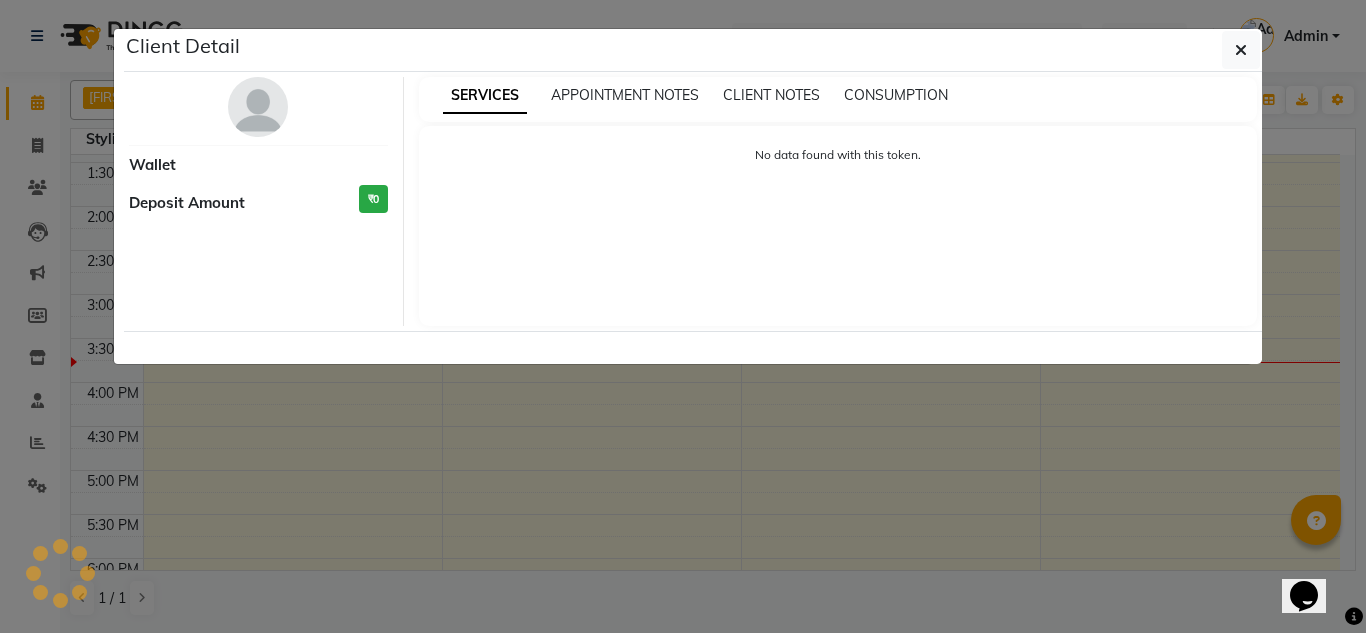 select on "3" 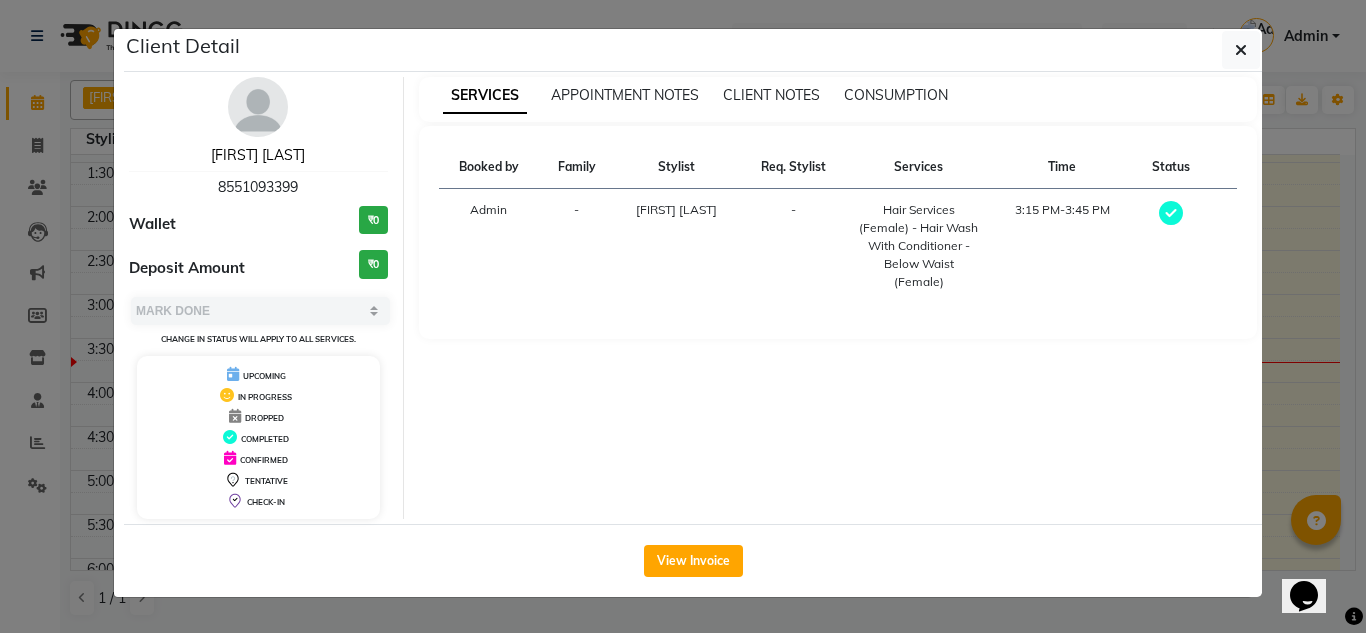 click on "[FIRST] [LAST]" at bounding box center (258, 155) 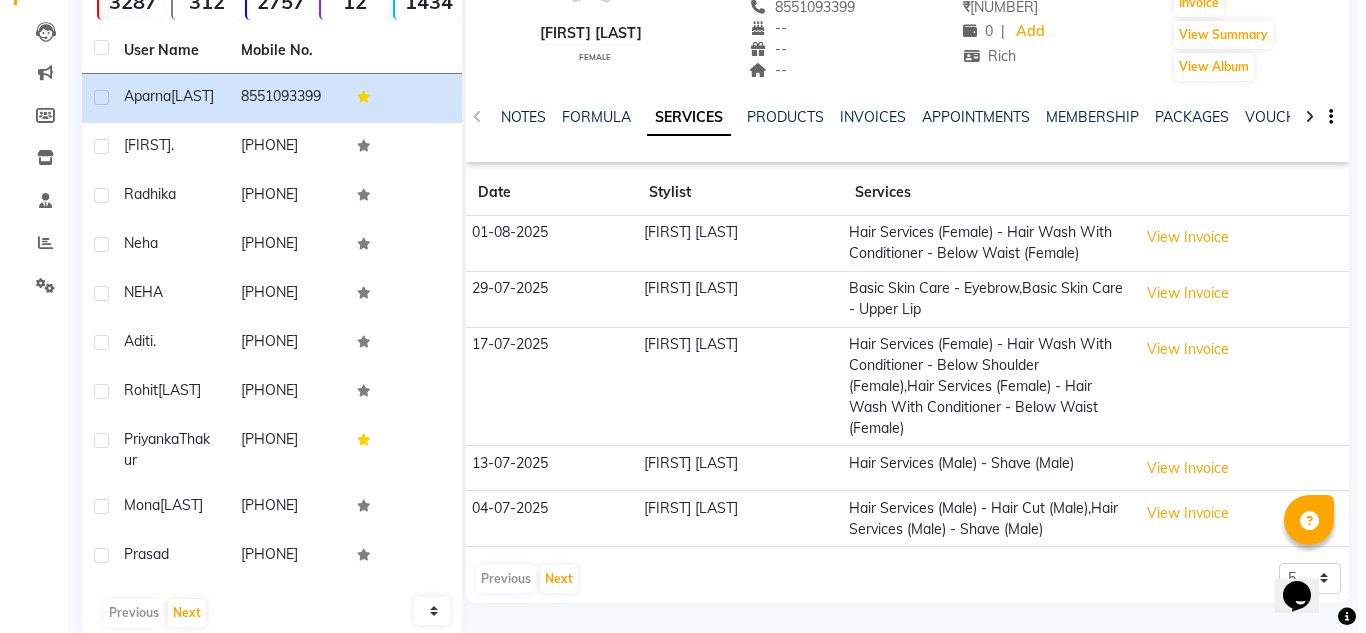 scroll, scrollTop: 268, scrollLeft: 0, axis: vertical 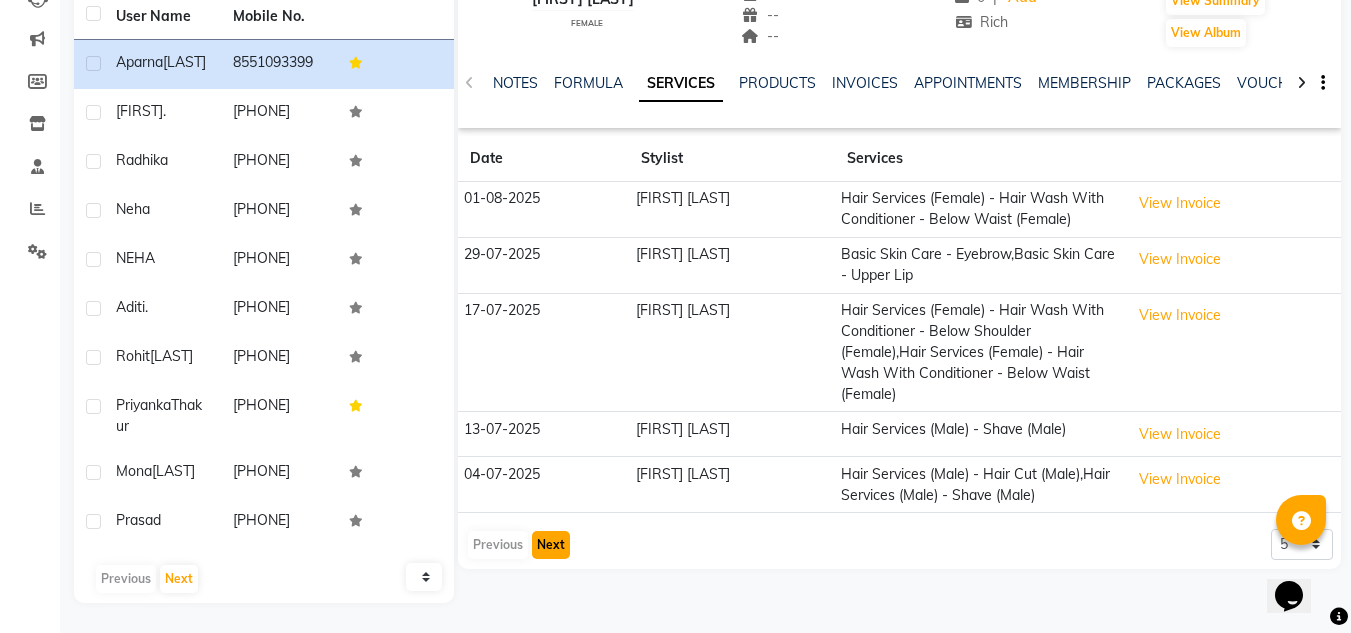 click on "Next" 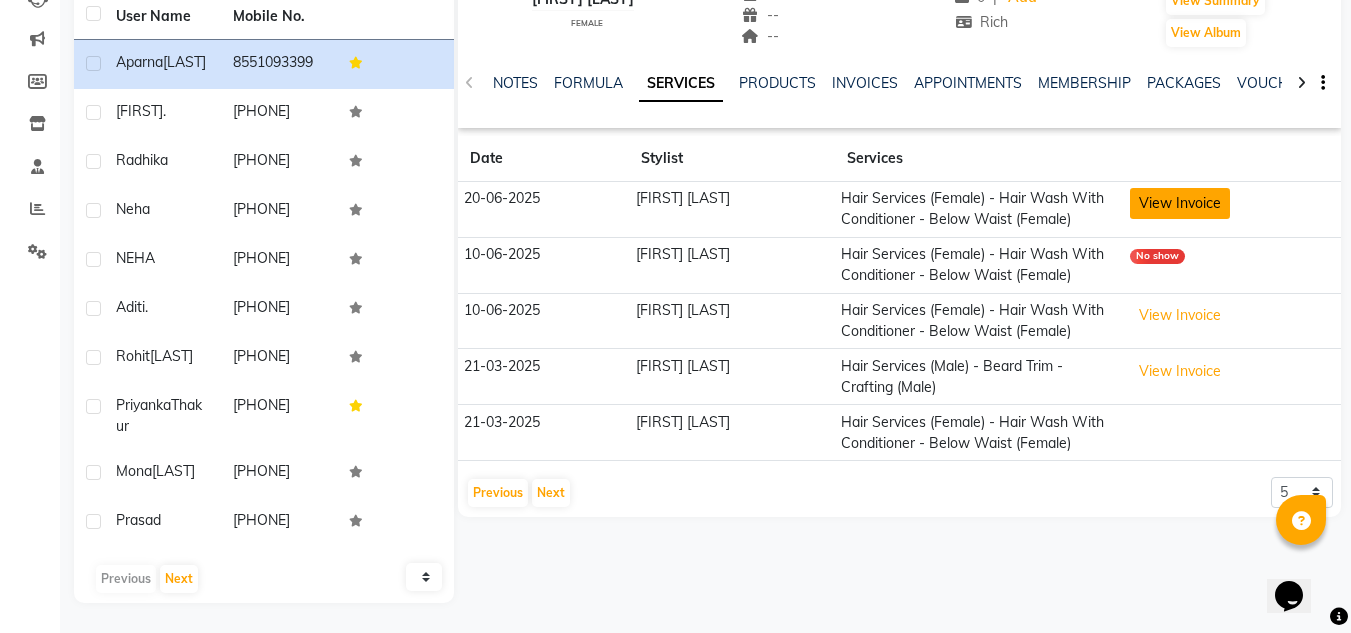 click on "View Invoice" 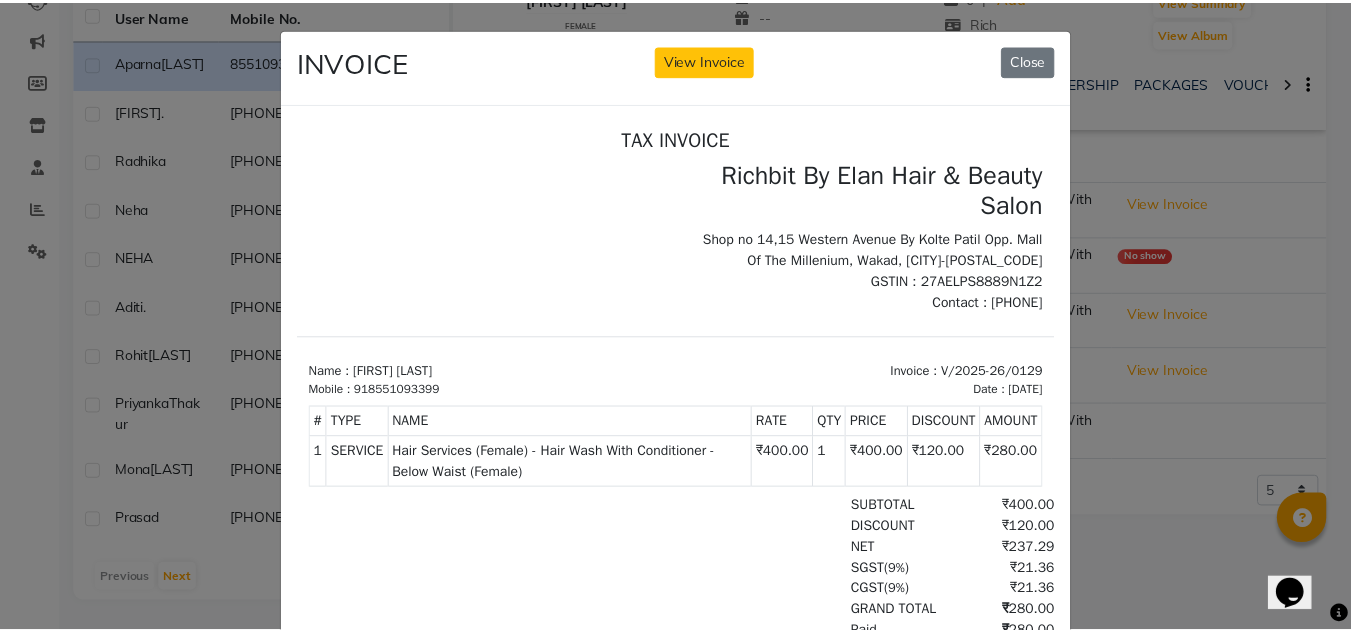 scroll, scrollTop: 16, scrollLeft: 0, axis: vertical 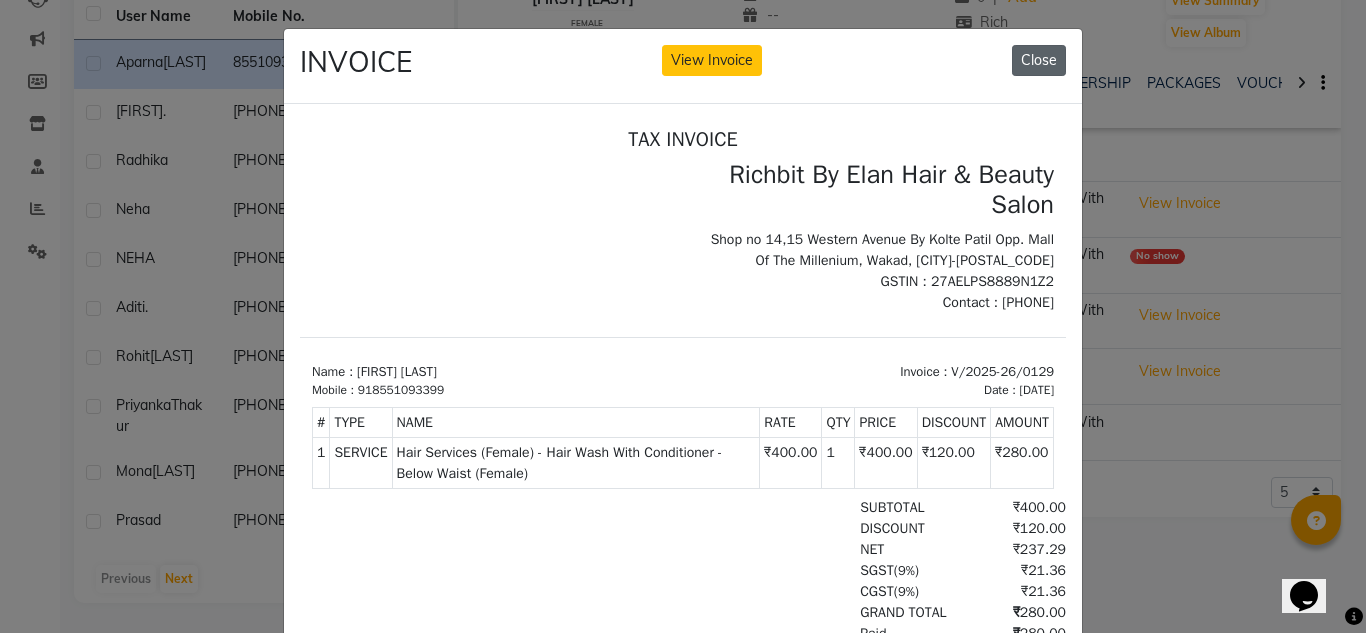 click on "Close" 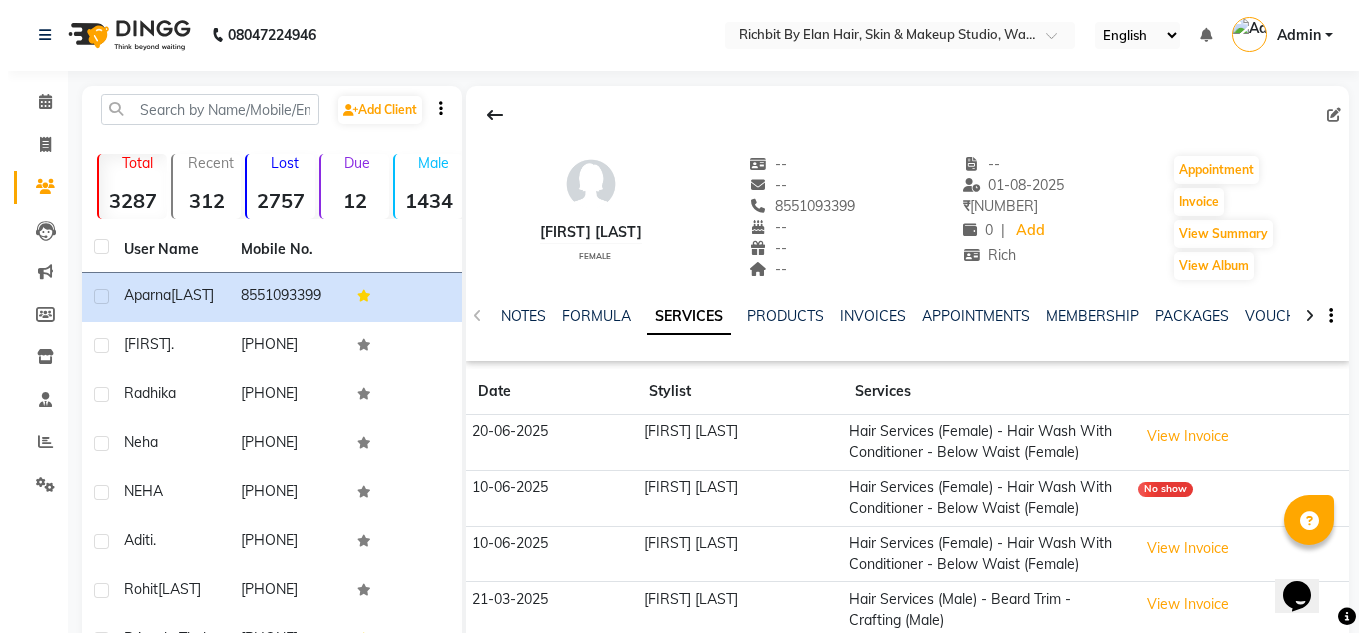 scroll, scrollTop: 0, scrollLeft: 0, axis: both 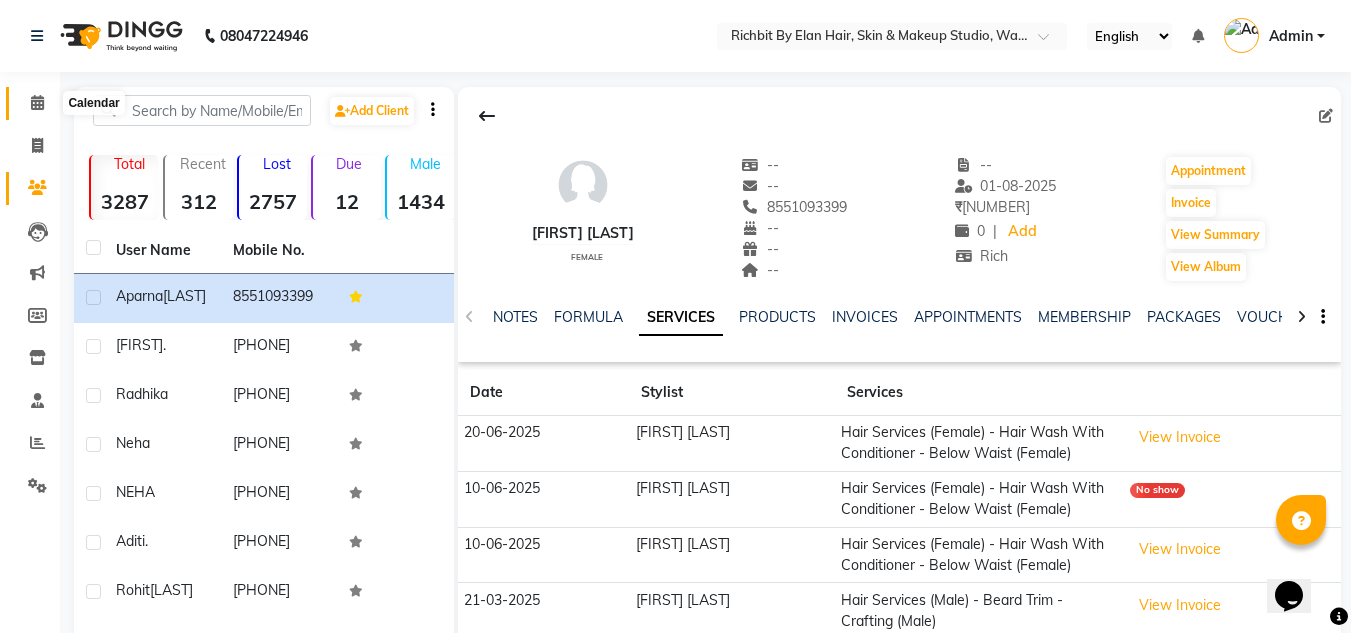 click 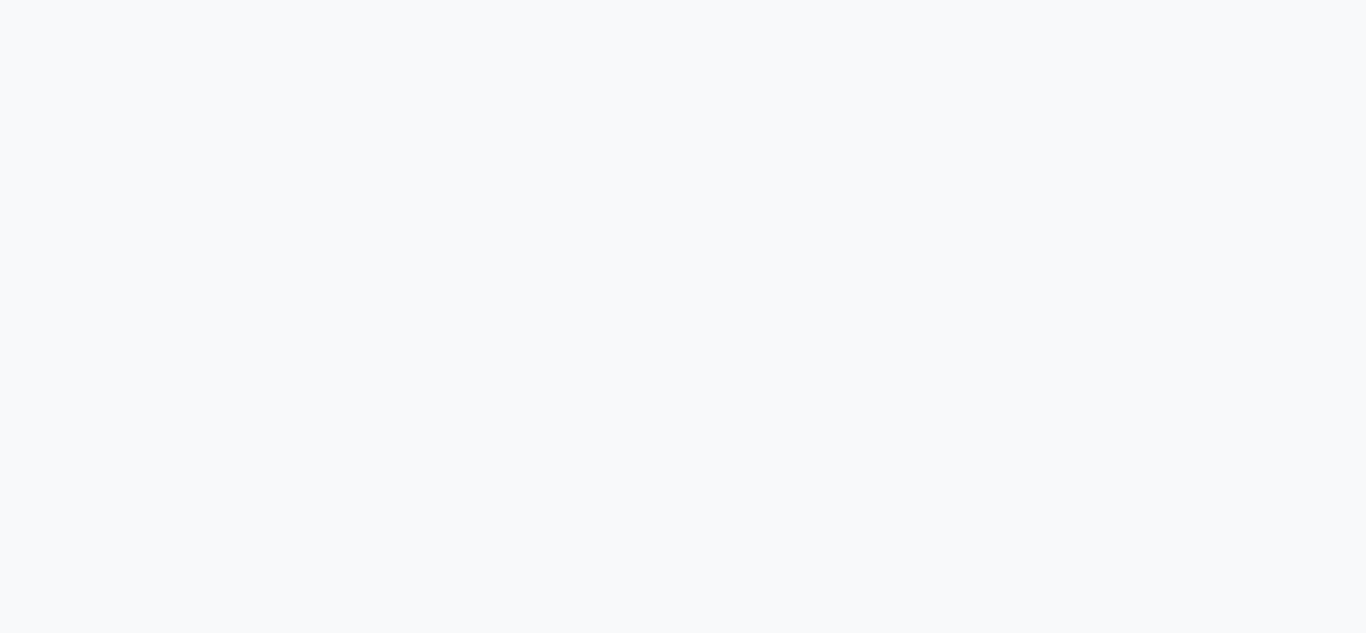 scroll, scrollTop: 0, scrollLeft: 0, axis: both 